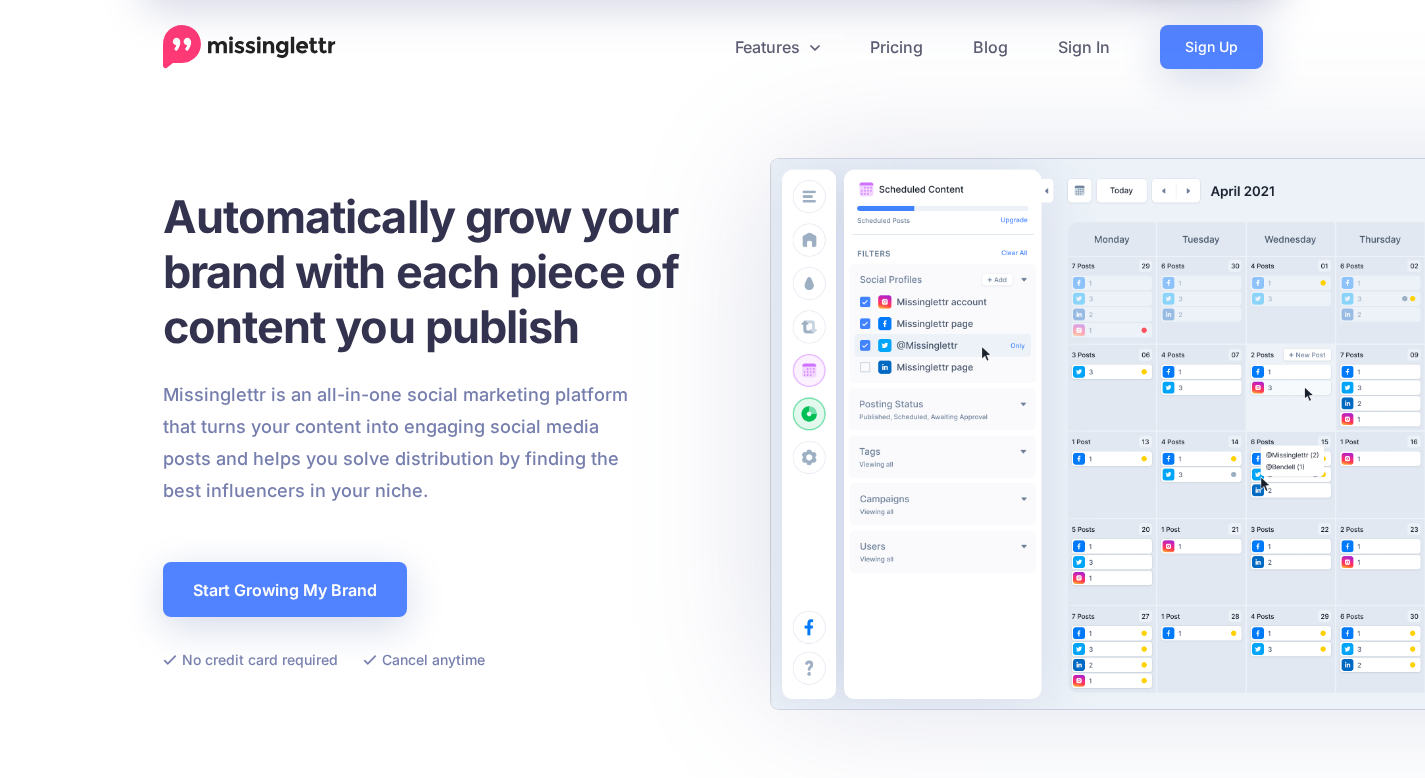scroll, scrollTop: 0, scrollLeft: 0, axis: both 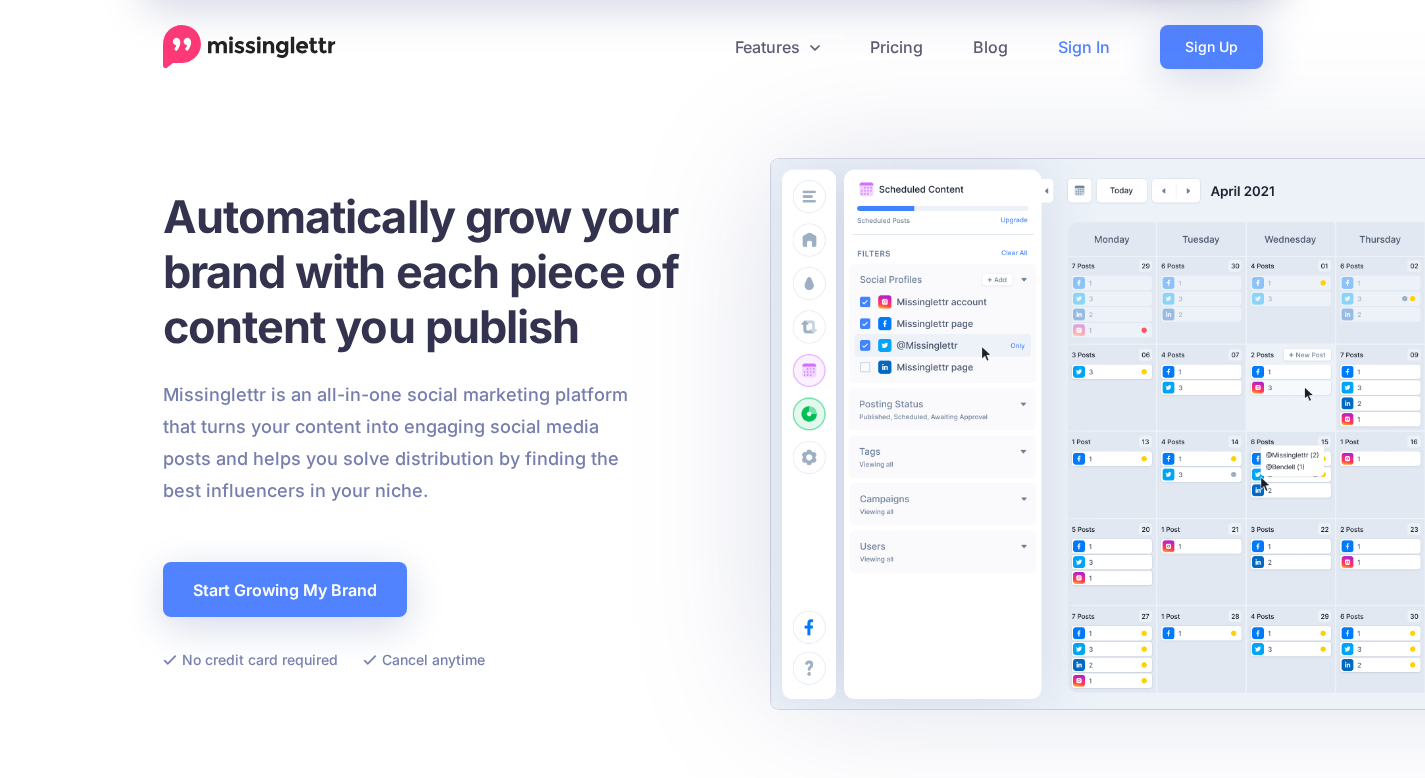 click on "Sign In" at bounding box center [1084, 47] 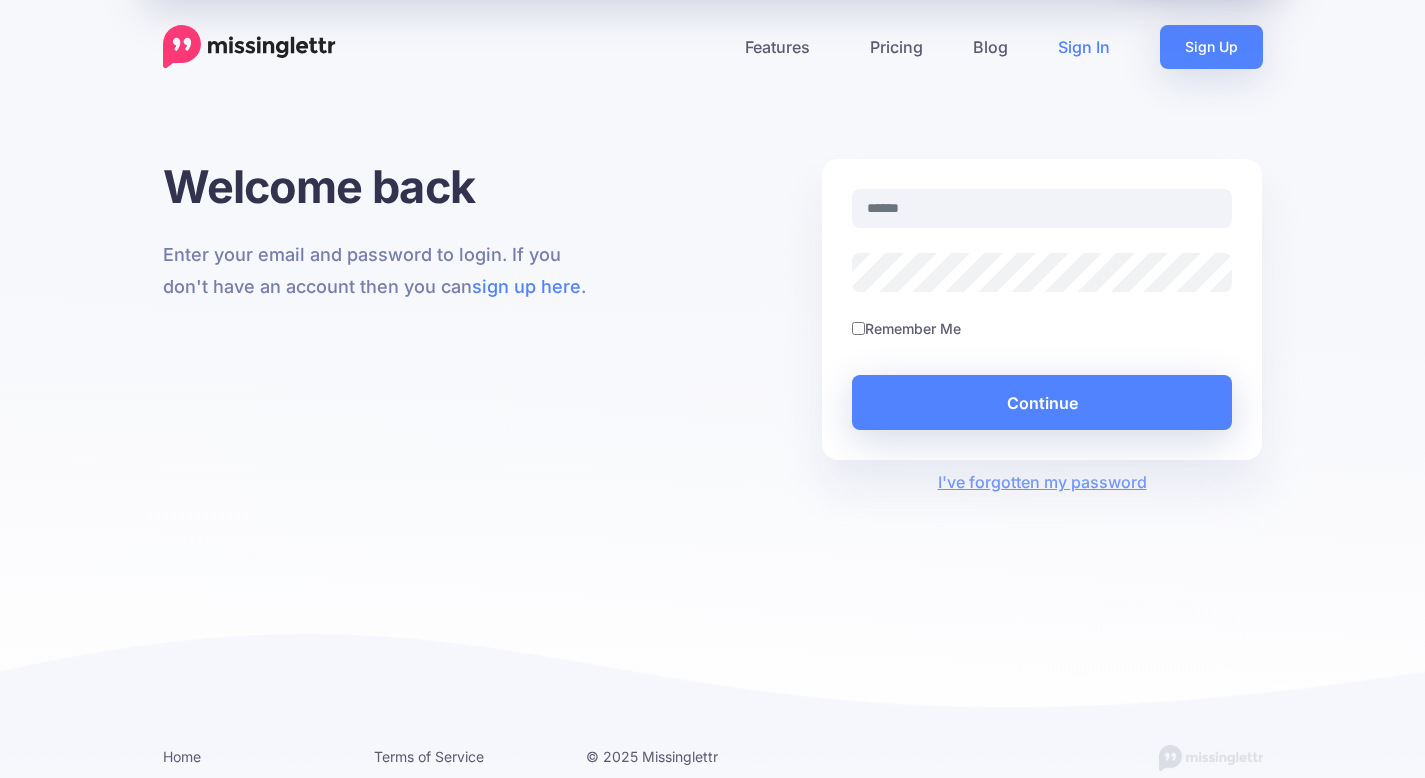 scroll, scrollTop: 0, scrollLeft: 0, axis: both 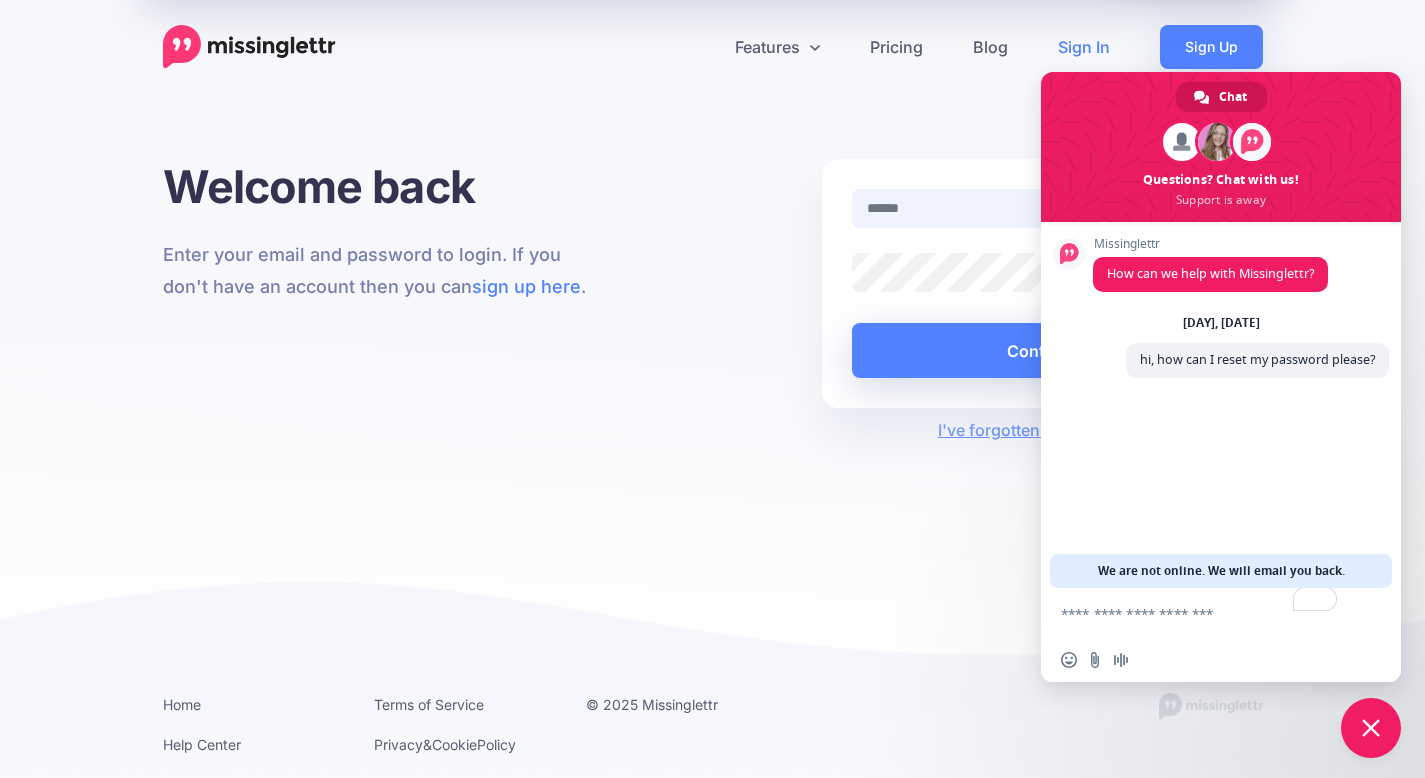 click at bounding box center [1042, 208] 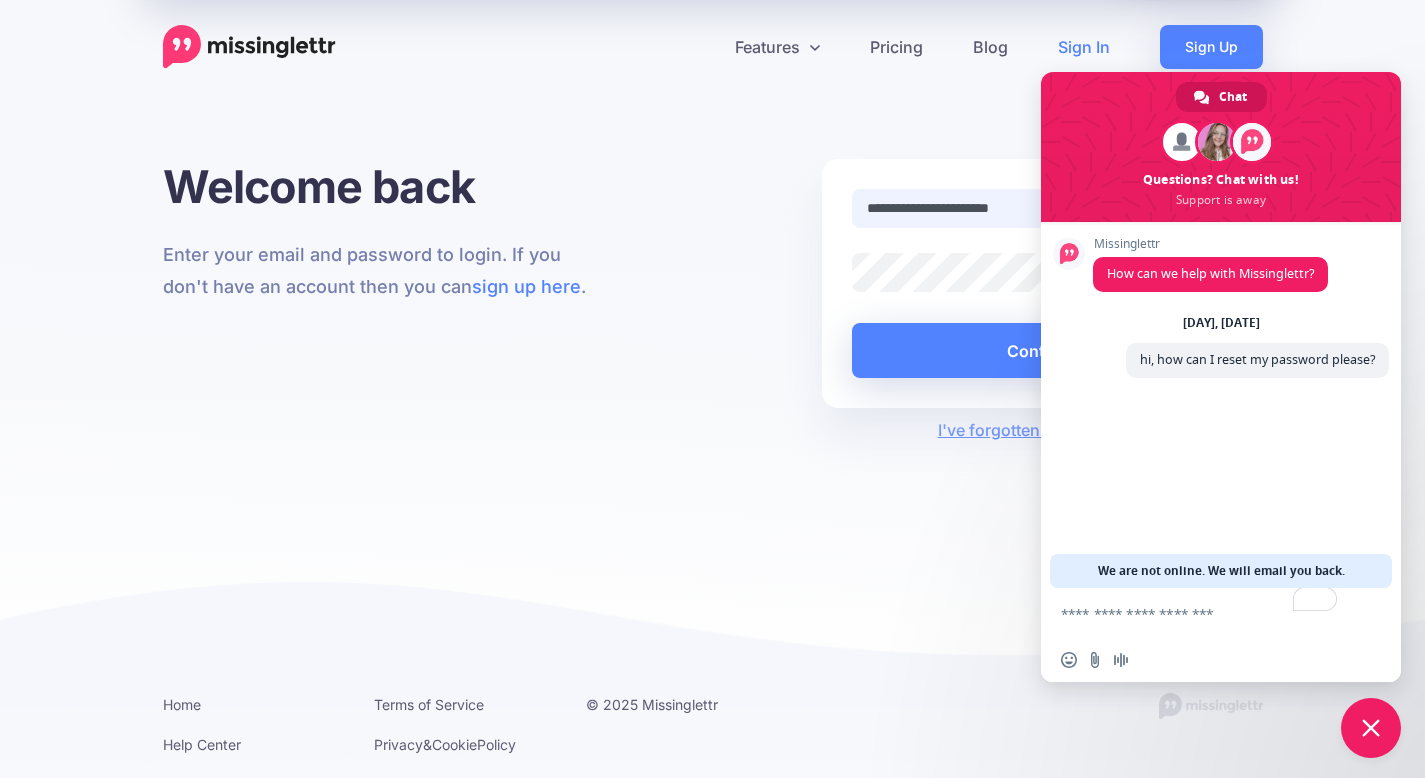 type on "**********" 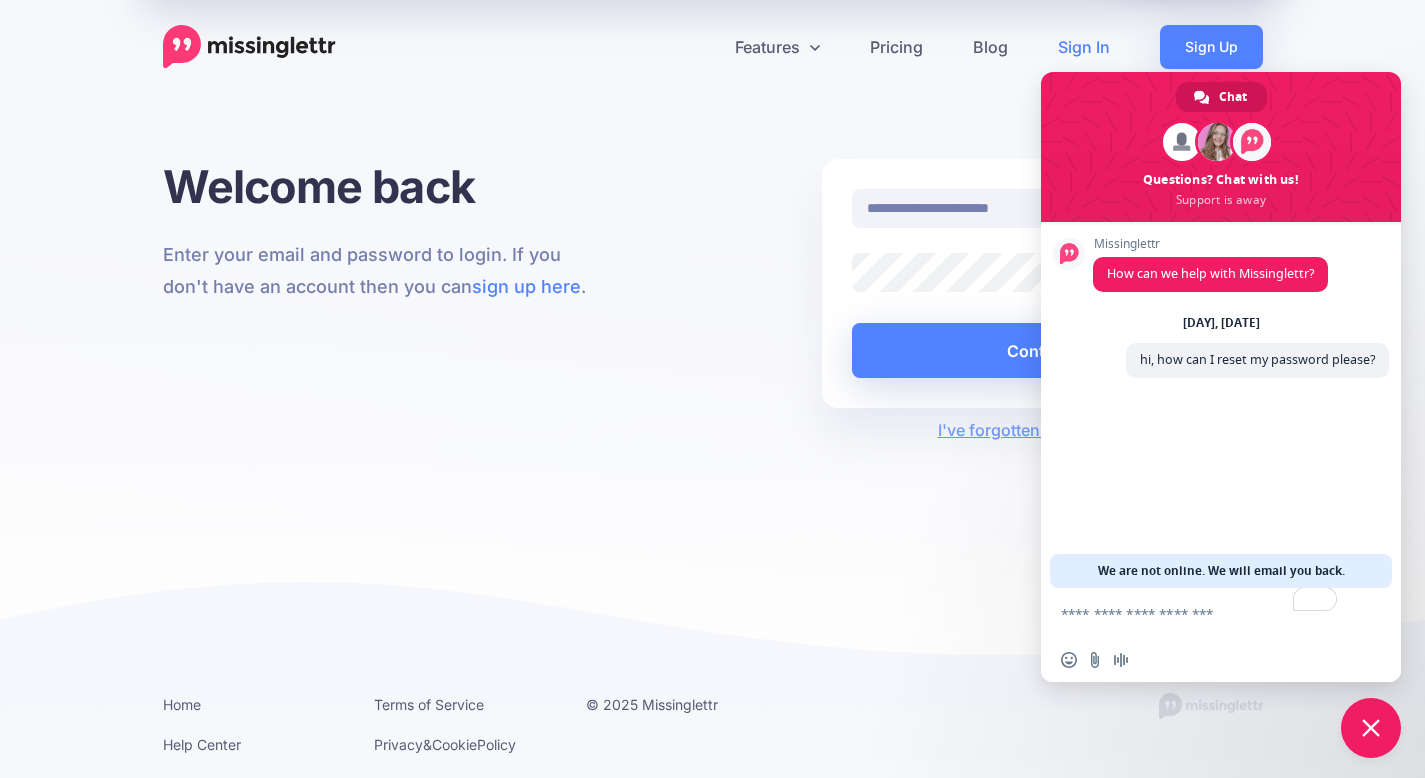 click on "**********" at bounding box center (713, 300) 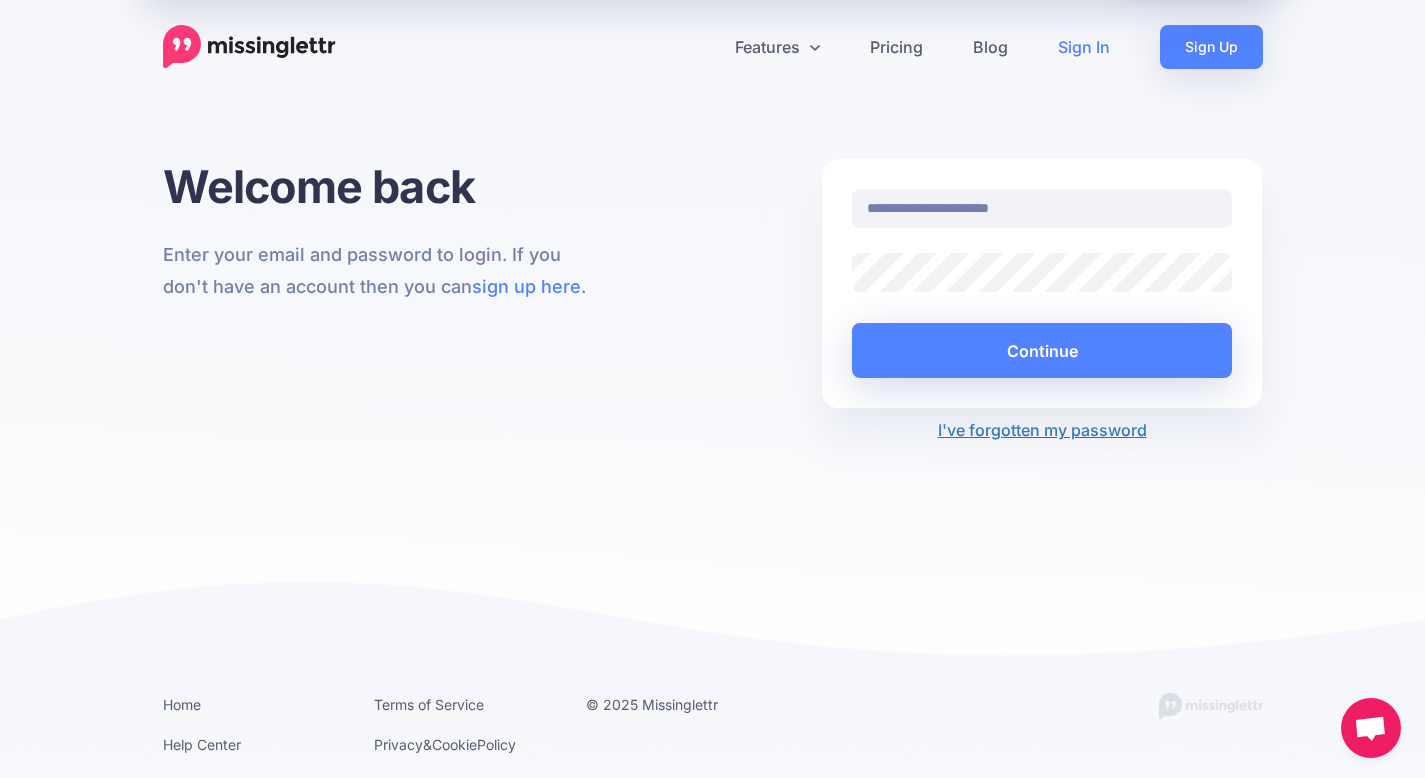 click on "I've forgotten my password" at bounding box center [1042, 430] 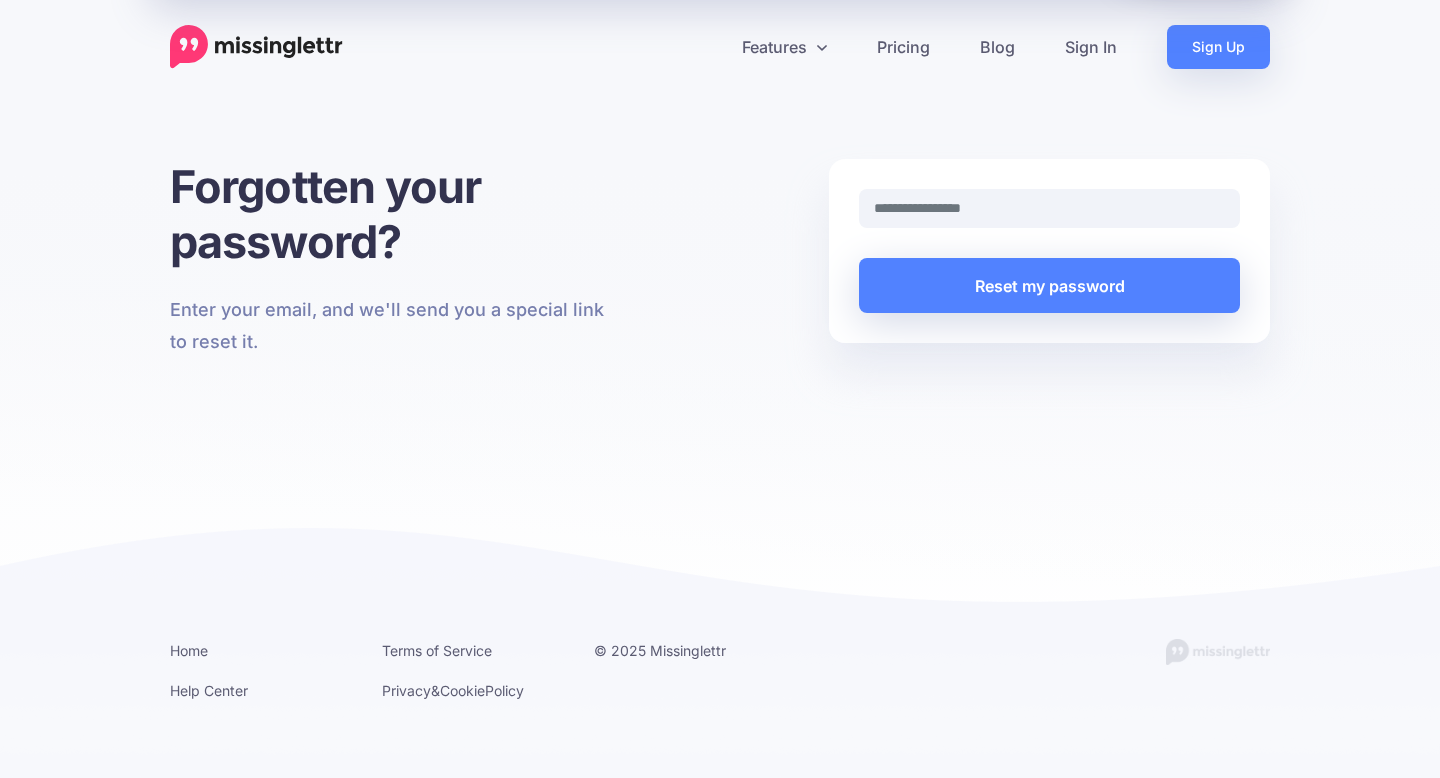 scroll, scrollTop: 0, scrollLeft: 0, axis: both 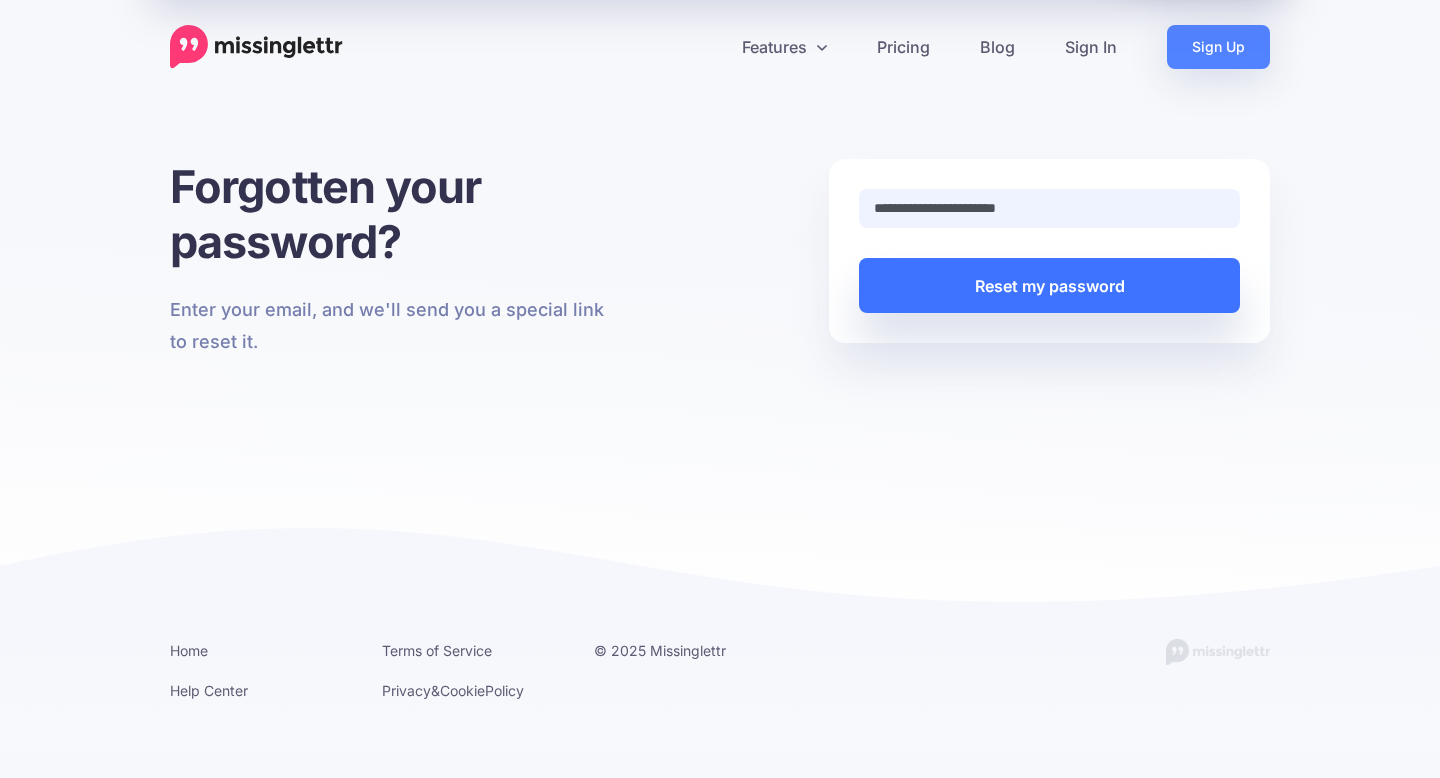 type on "**********" 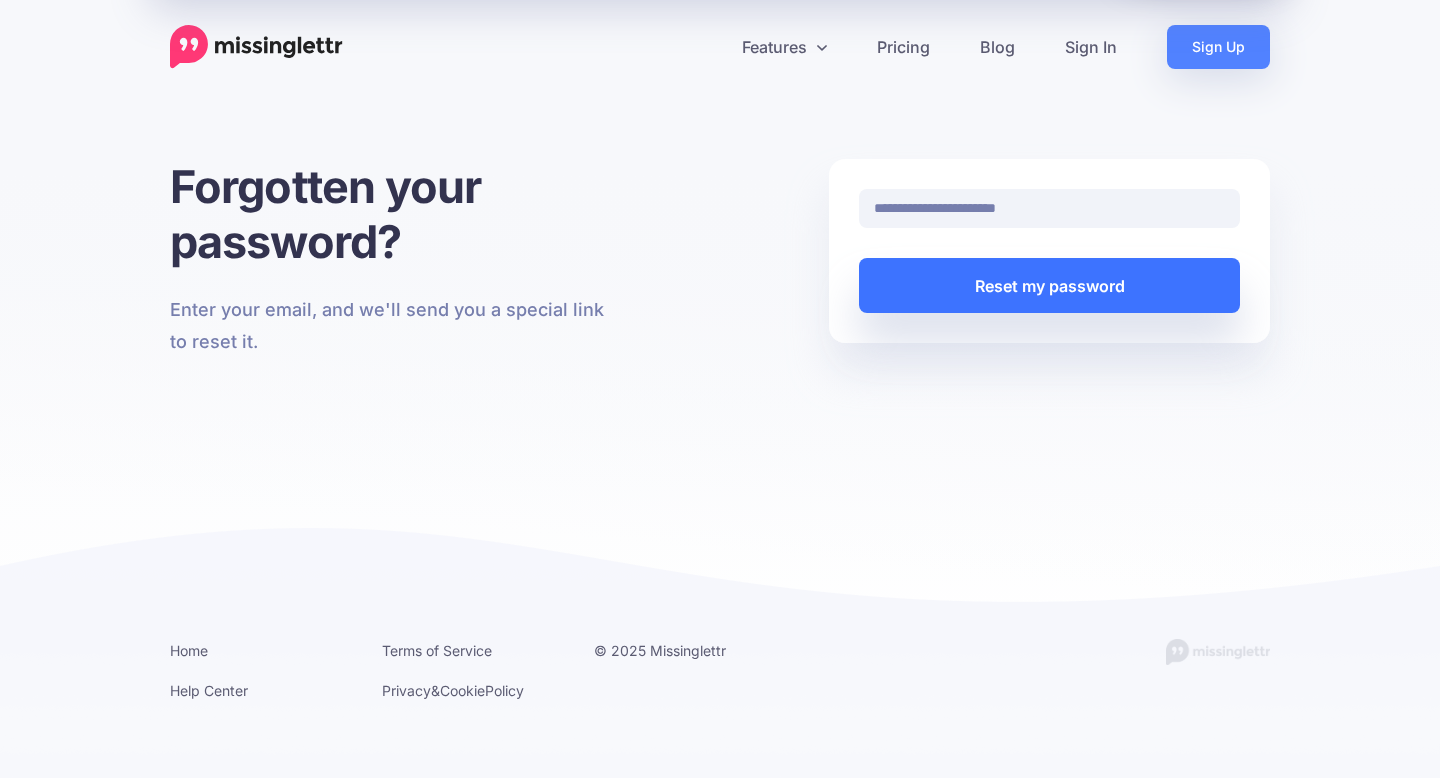 click on "Reset my password" at bounding box center (1049, 285) 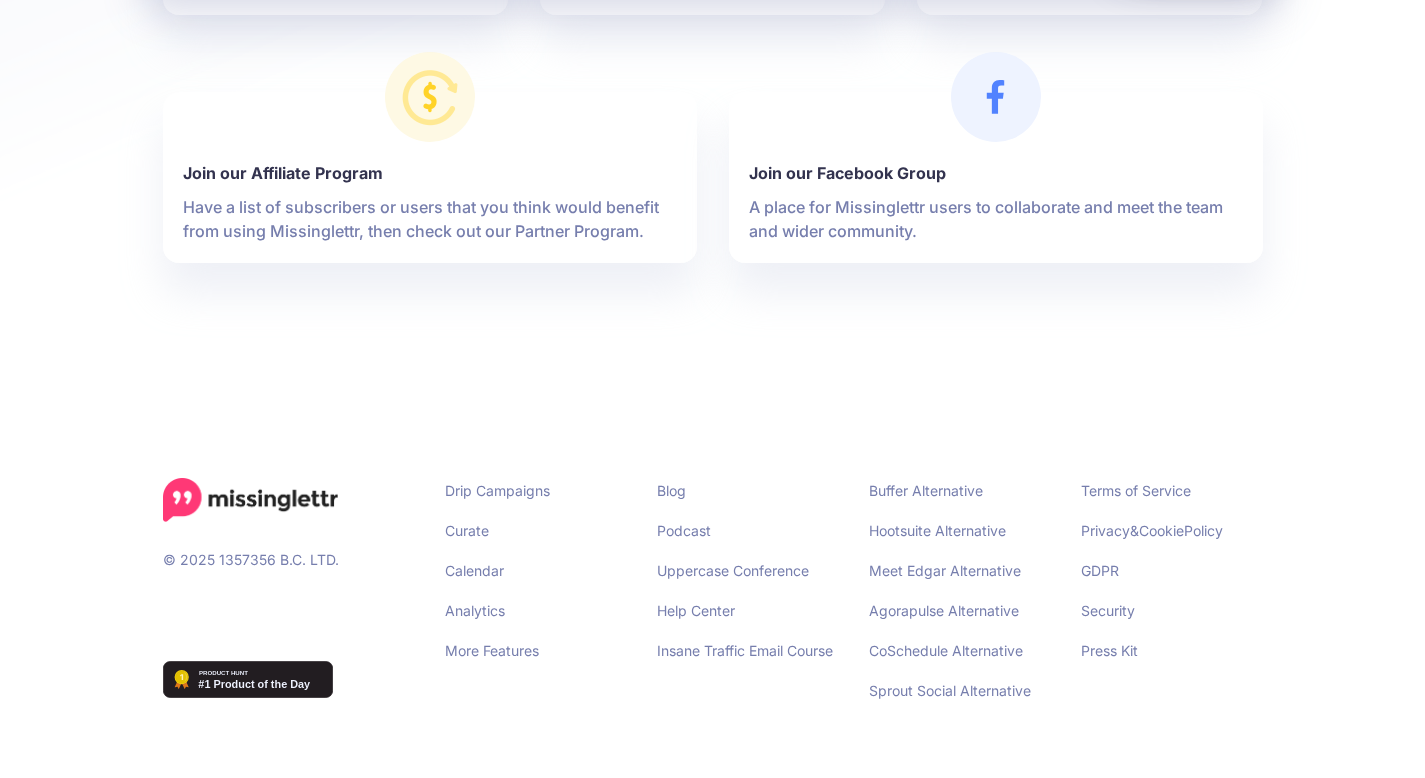 scroll, scrollTop: 0, scrollLeft: 0, axis: both 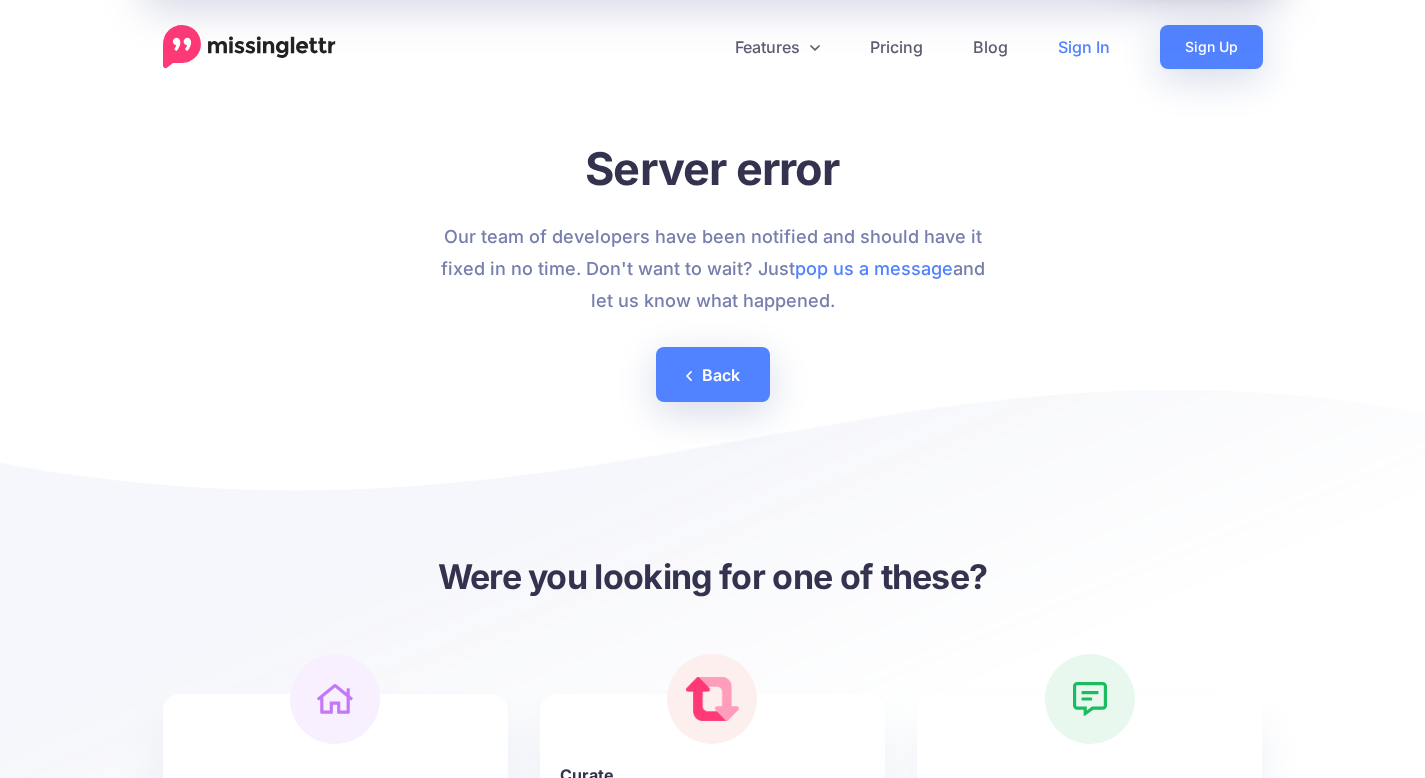 click on "Sign In" at bounding box center [1084, 47] 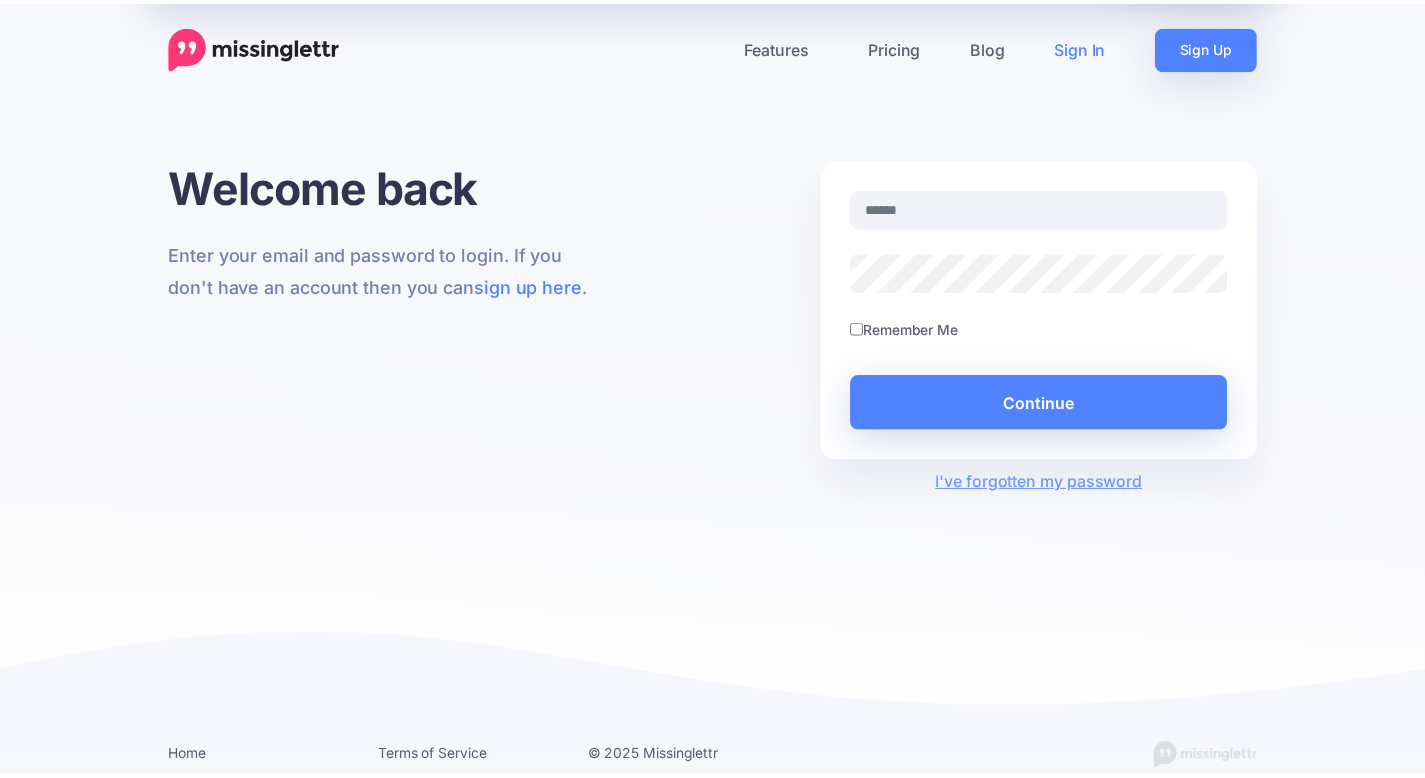 scroll, scrollTop: 0, scrollLeft: 0, axis: both 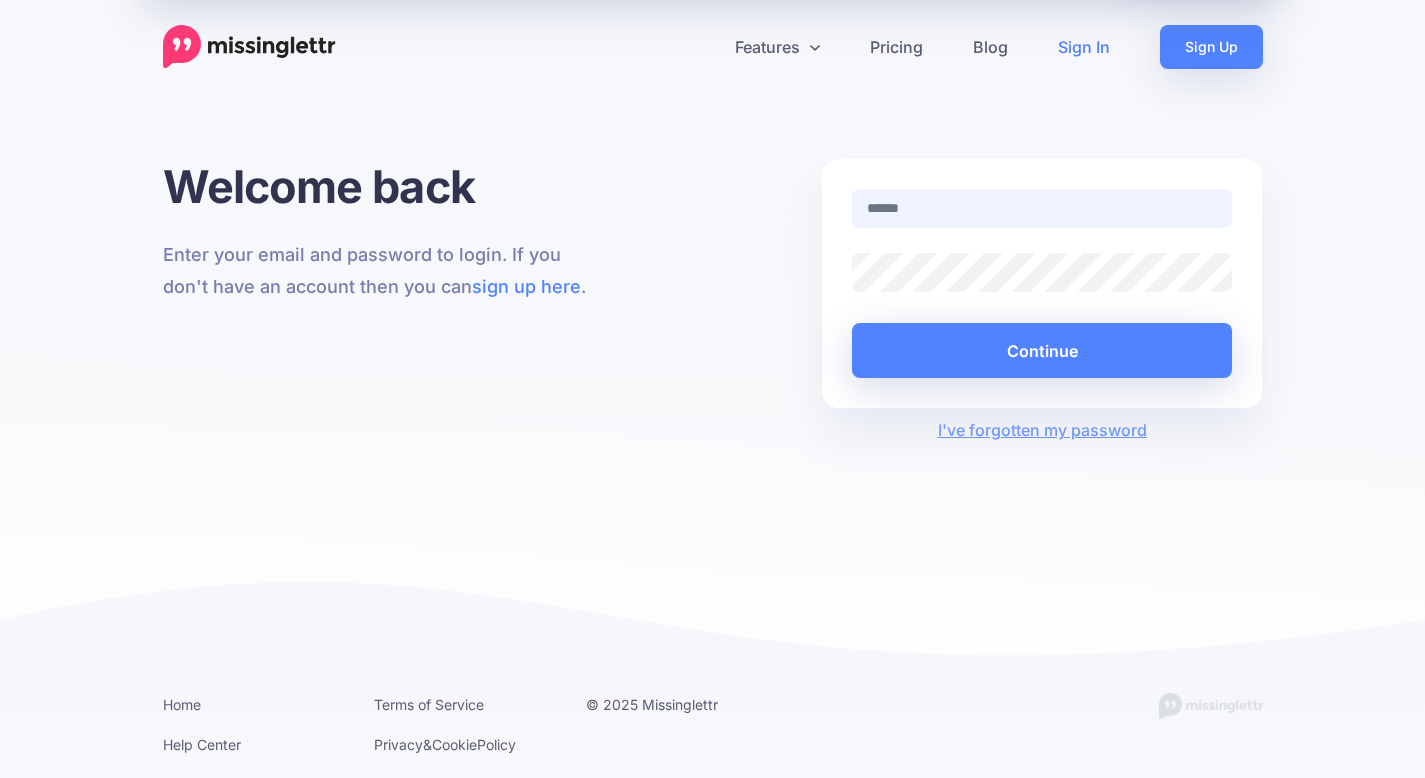 click at bounding box center (1042, 208) 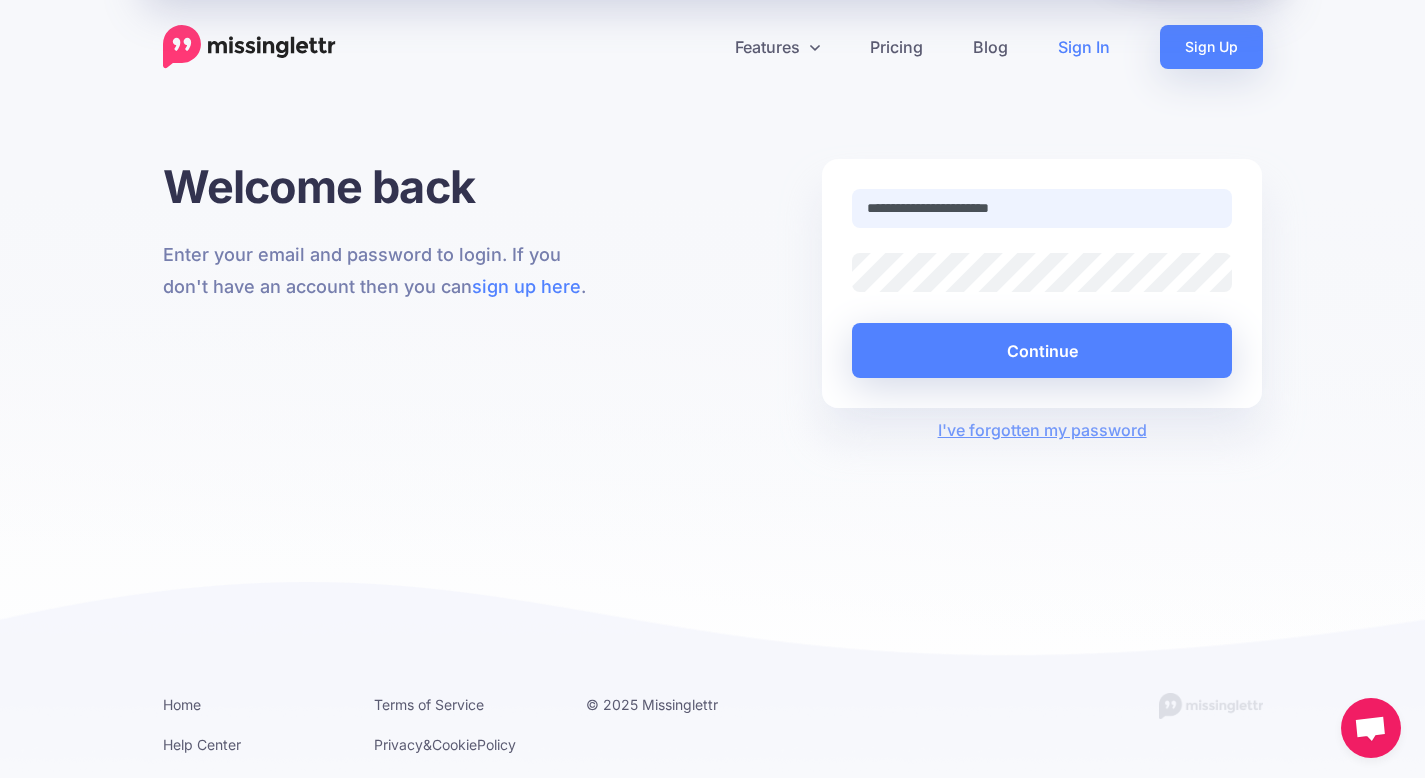 type on "**********" 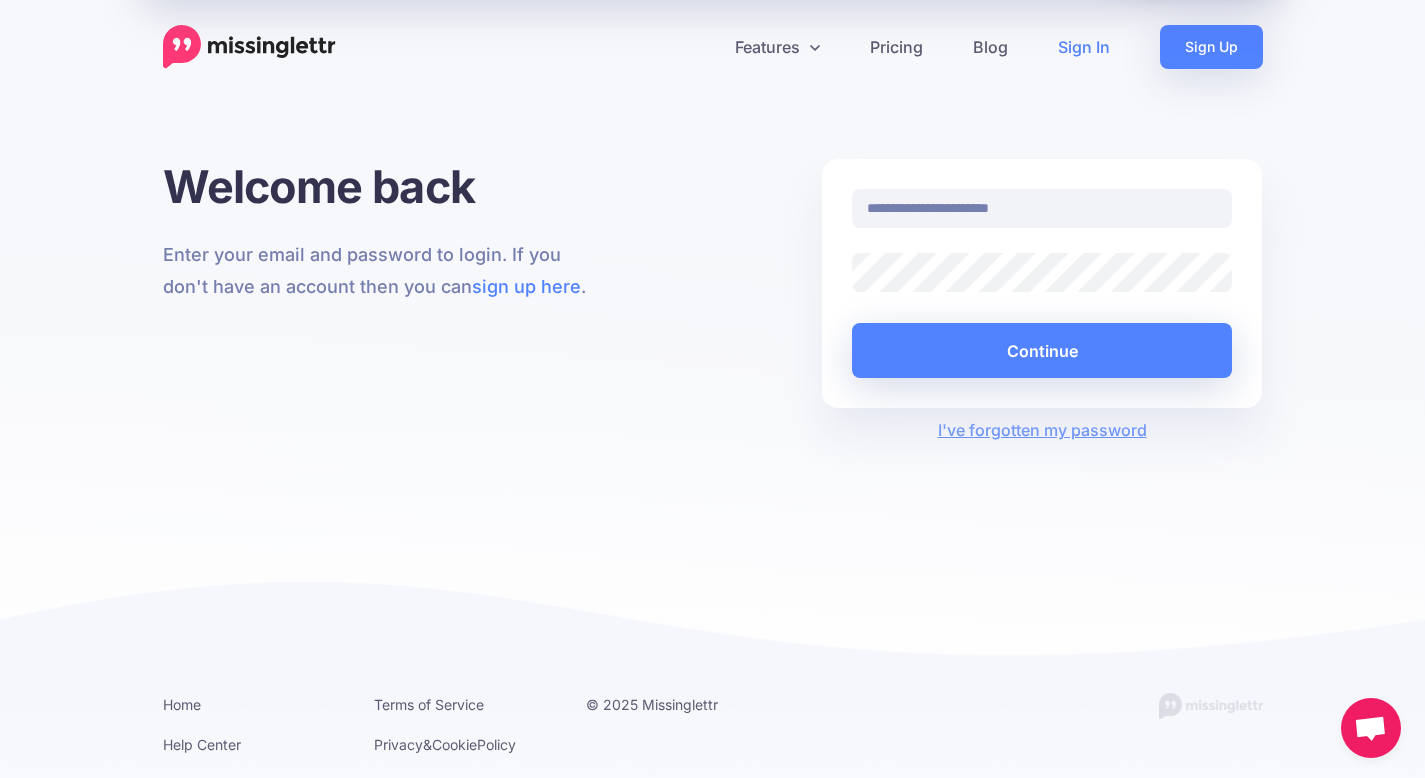 click on "Continue" at bounding box center [1042, 350] 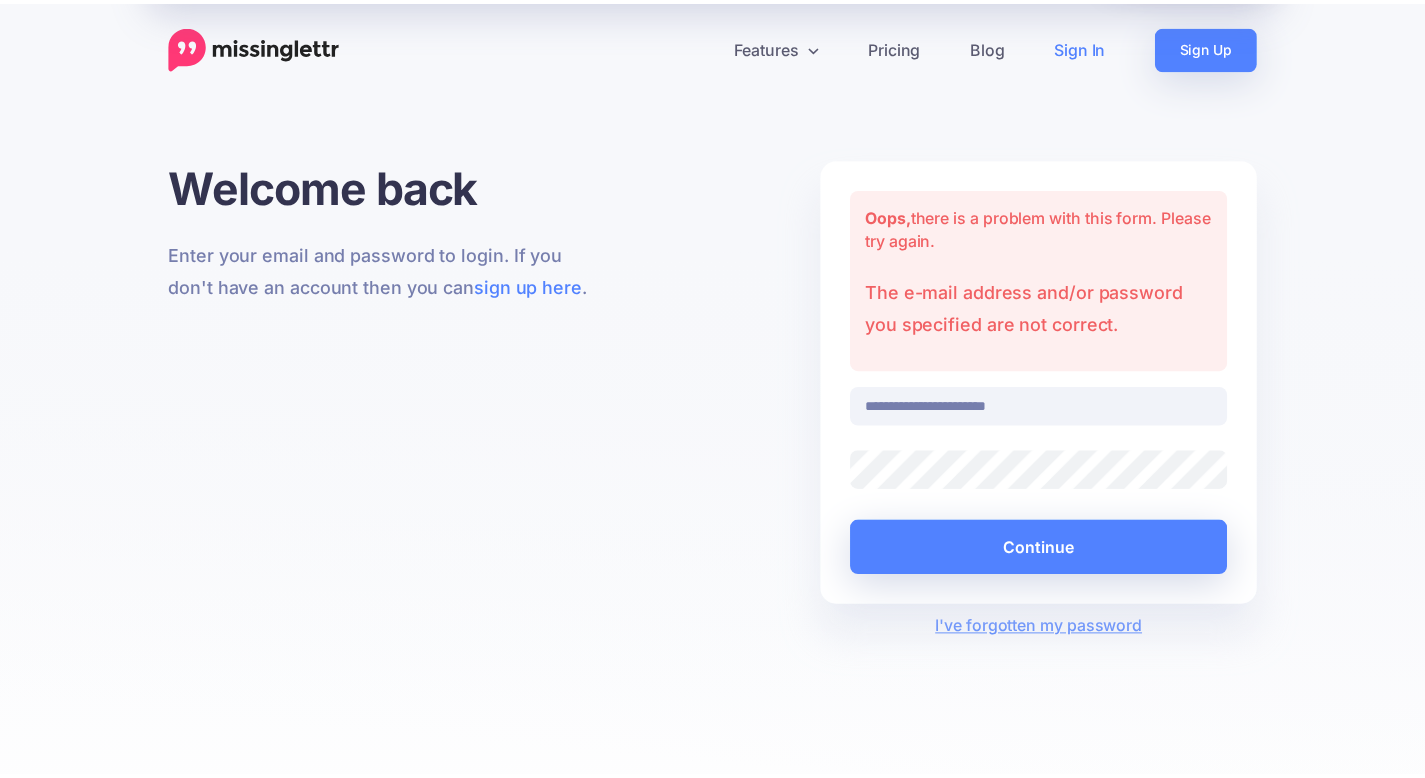 scroll, scrollTop: 0, scrollLeft: 0, axis: both 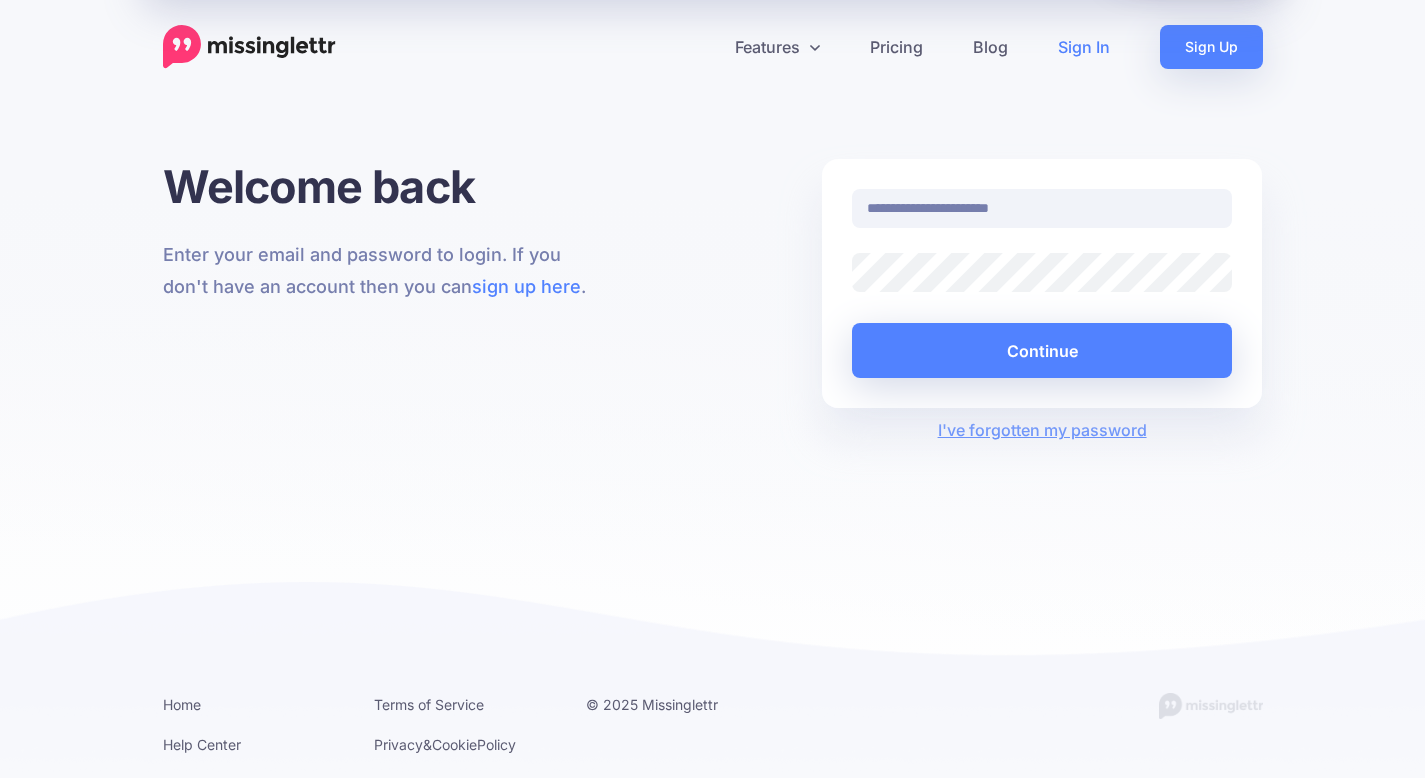 click on "Continue" at bounding box center [1042, 350] 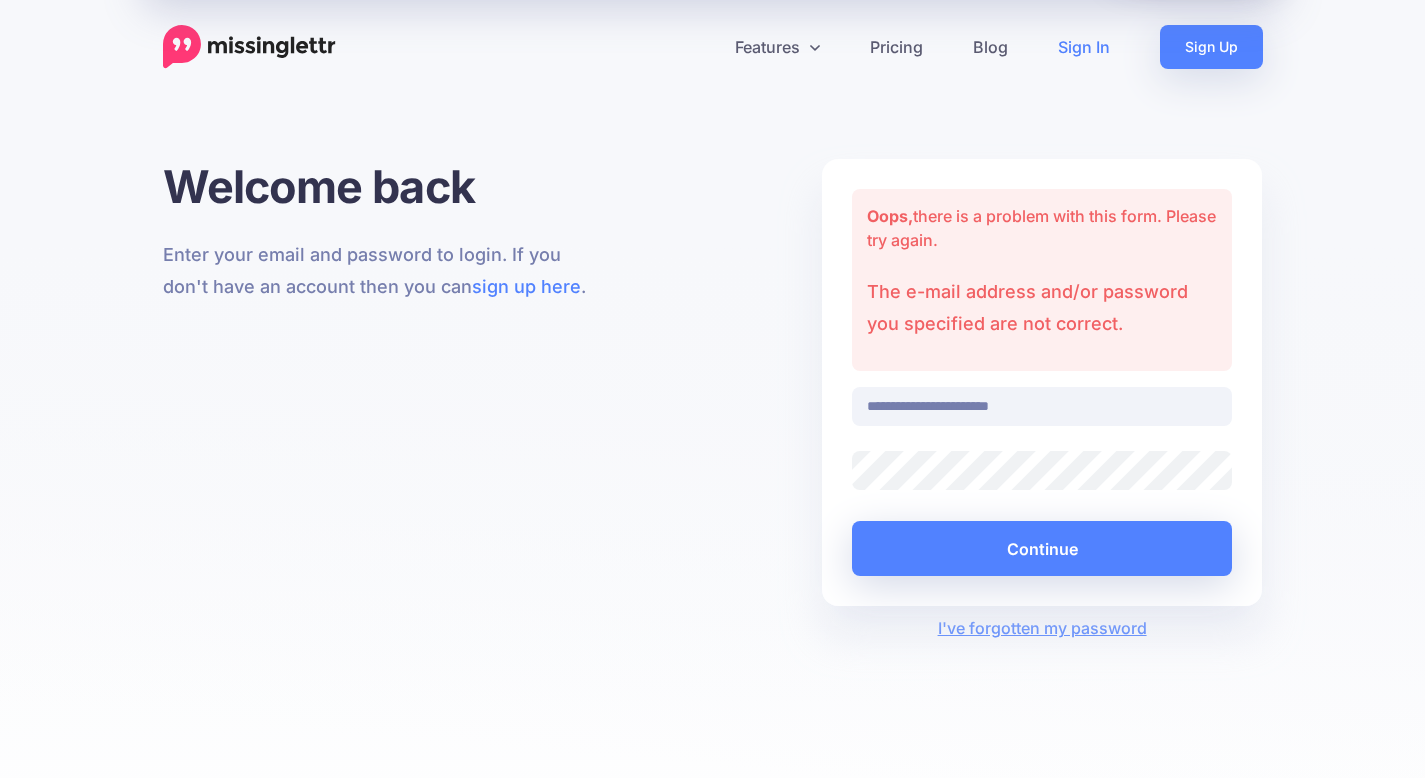scroll, scrollTop: 0, scrollLeft: 0, axis: both 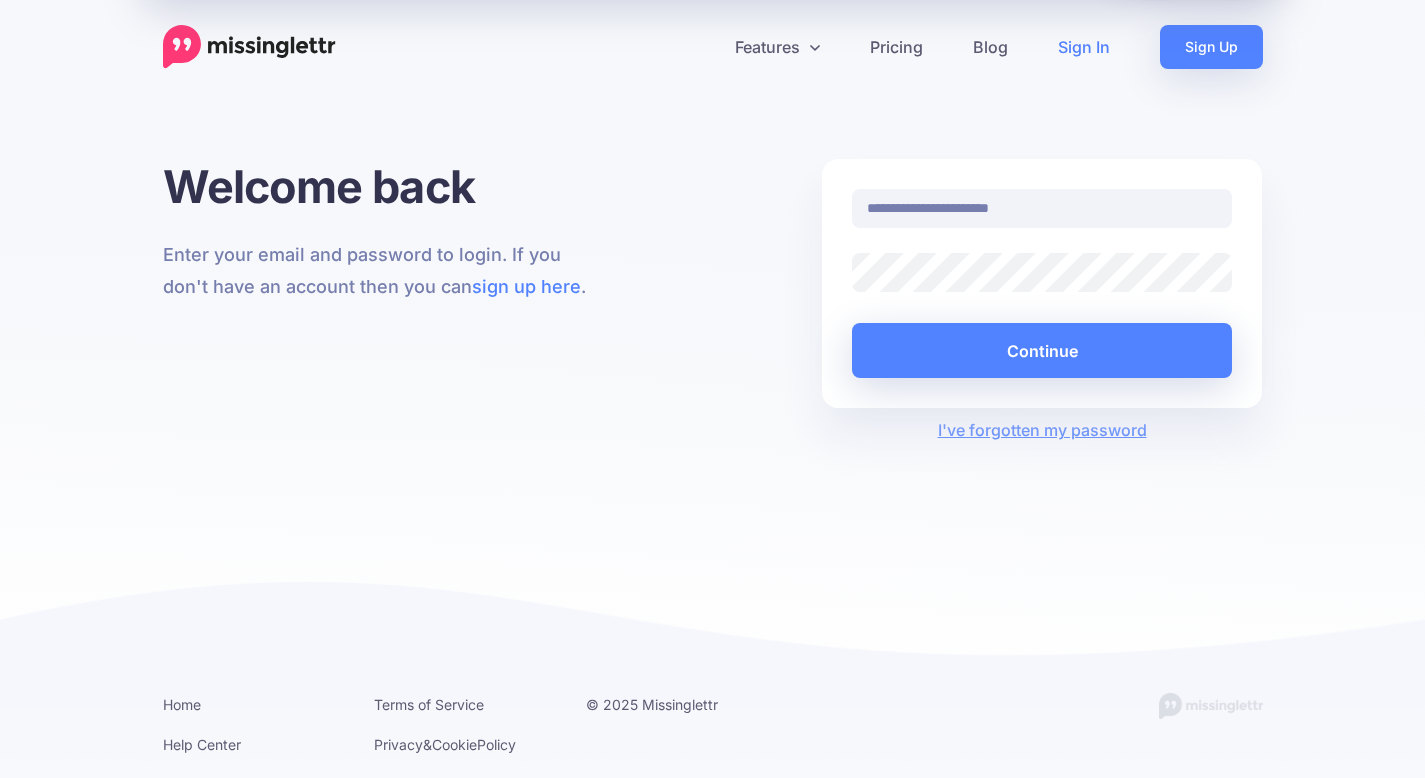 click on "Continue" at bounding box center (1042, 350) 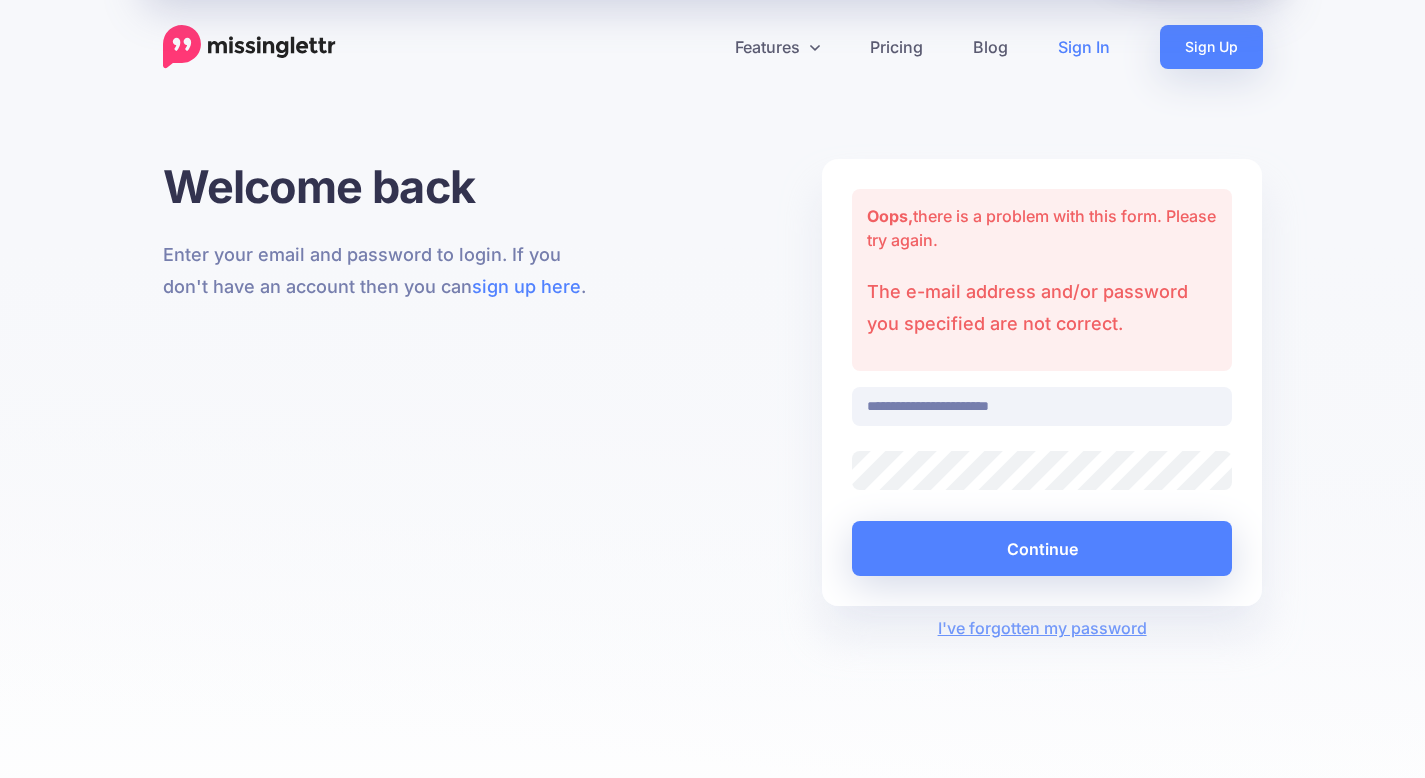 scroll, scrollTop: 0, scrollLeft: 0, axis: both 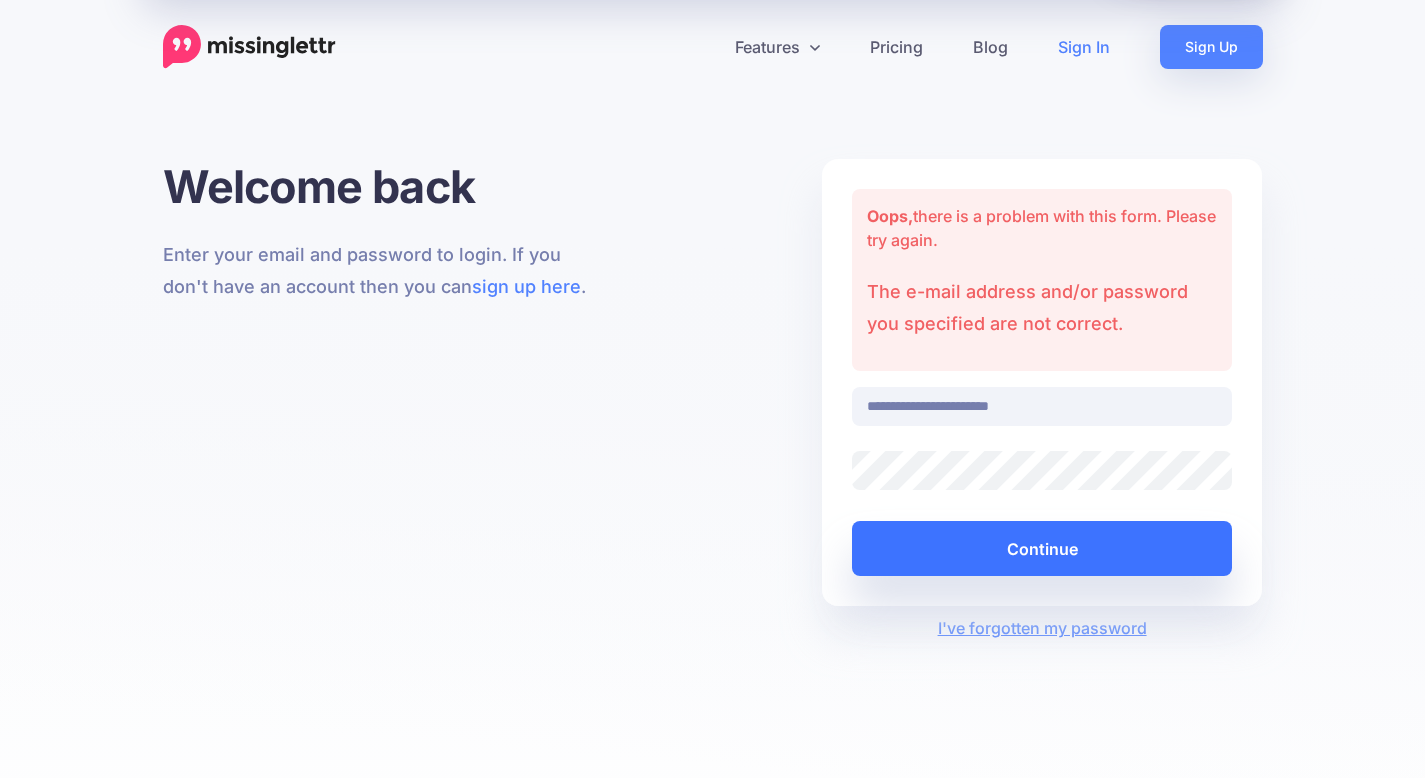 click on "Continue" at bounding box center (1042, 548) 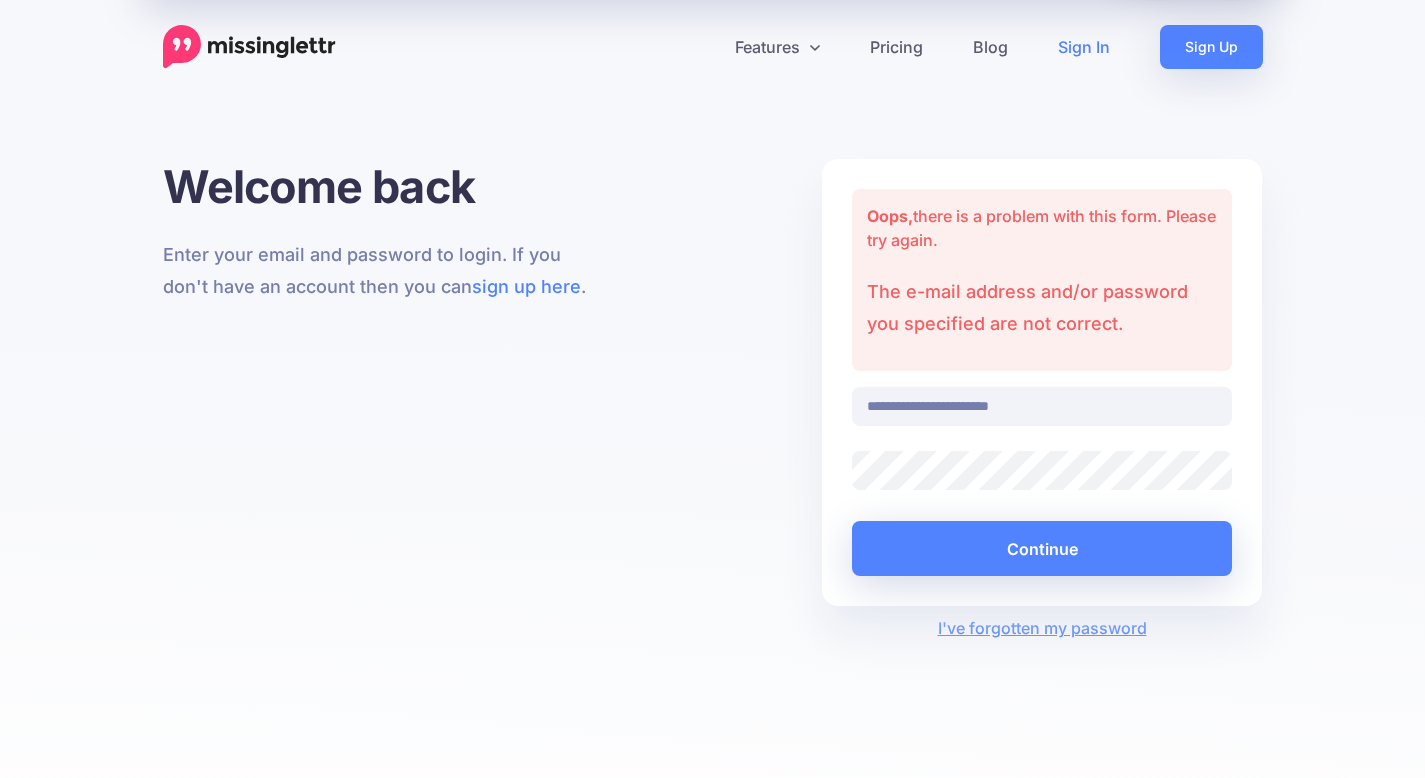 scroll, scrollTop: 0, scrollLeft: 0, axis: both 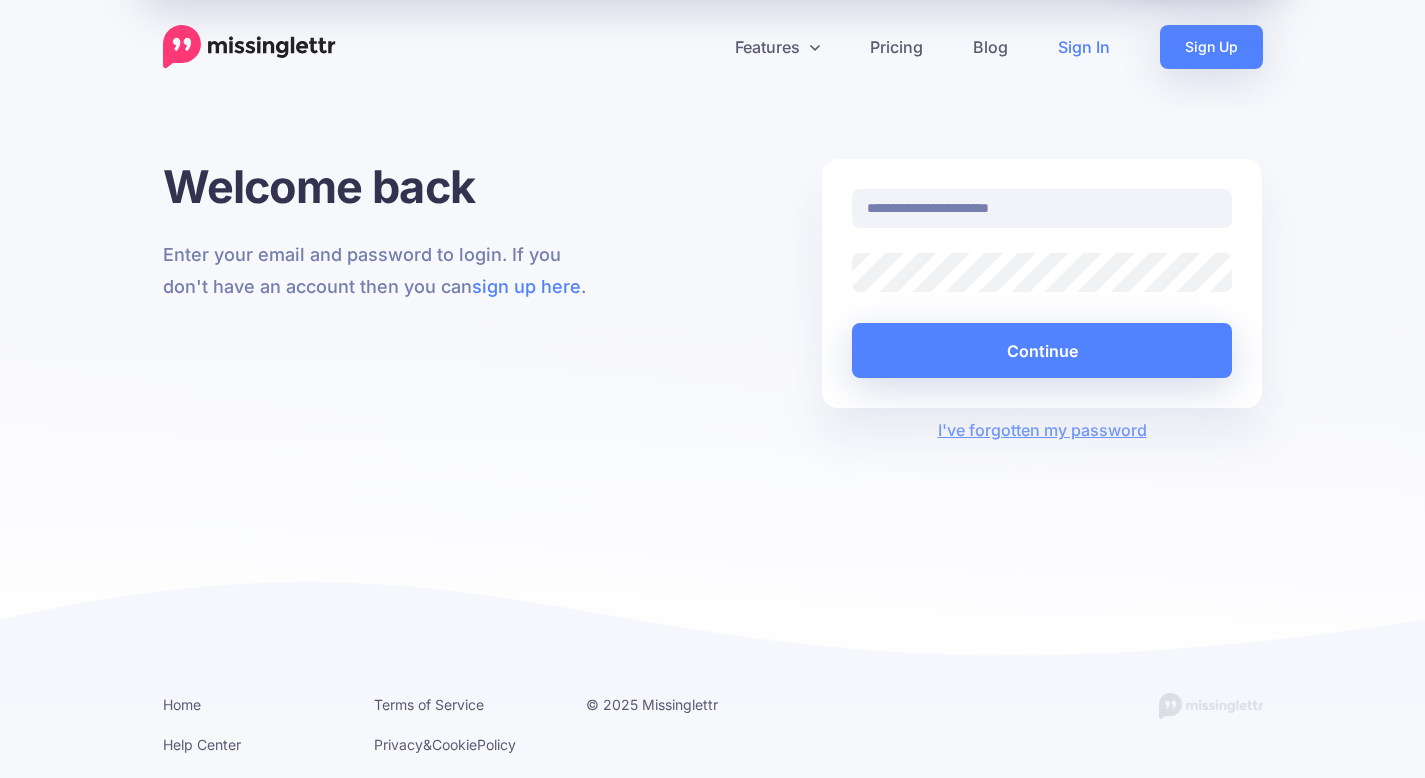 click on "Continue" at bounding box center [1042, 350] 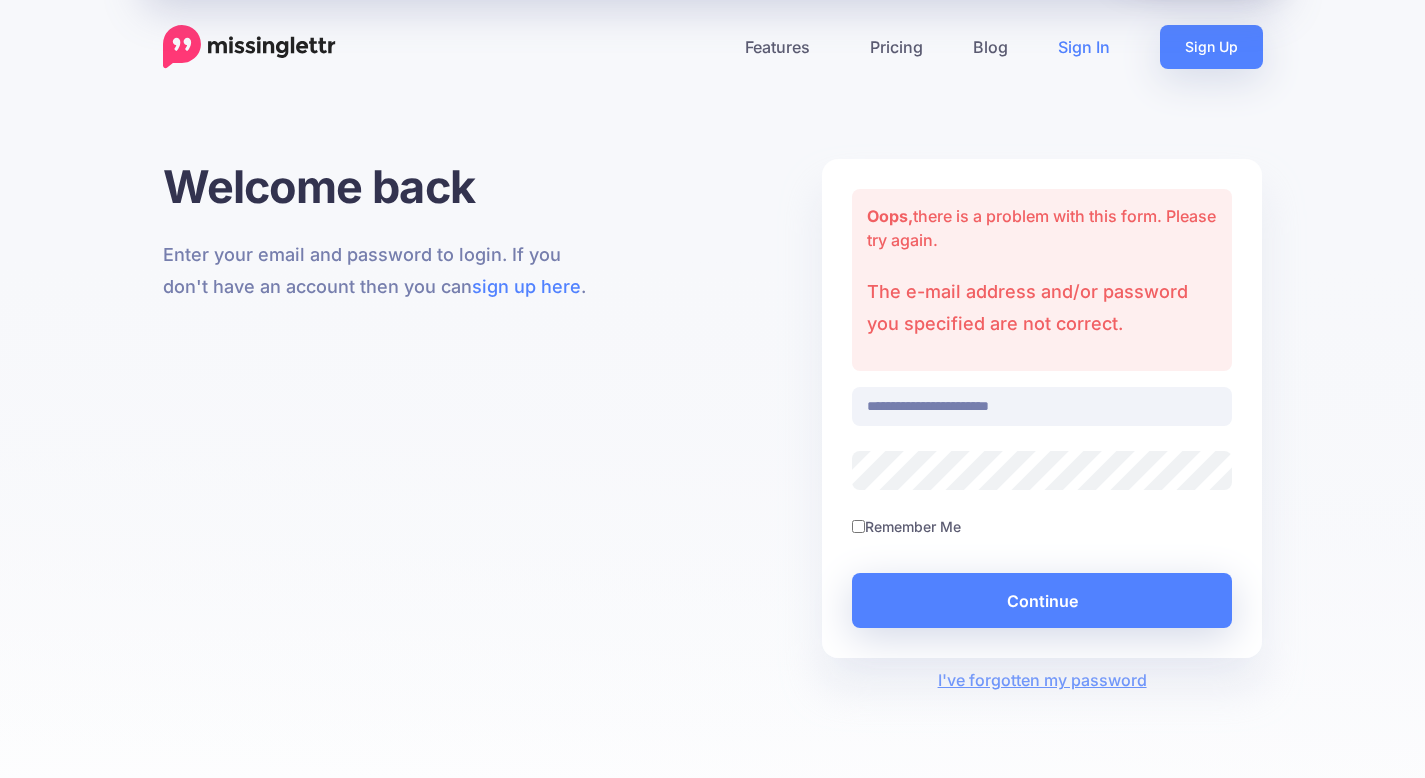 scroll, scrollTop: 0, scrollLeft: 0, axis: both 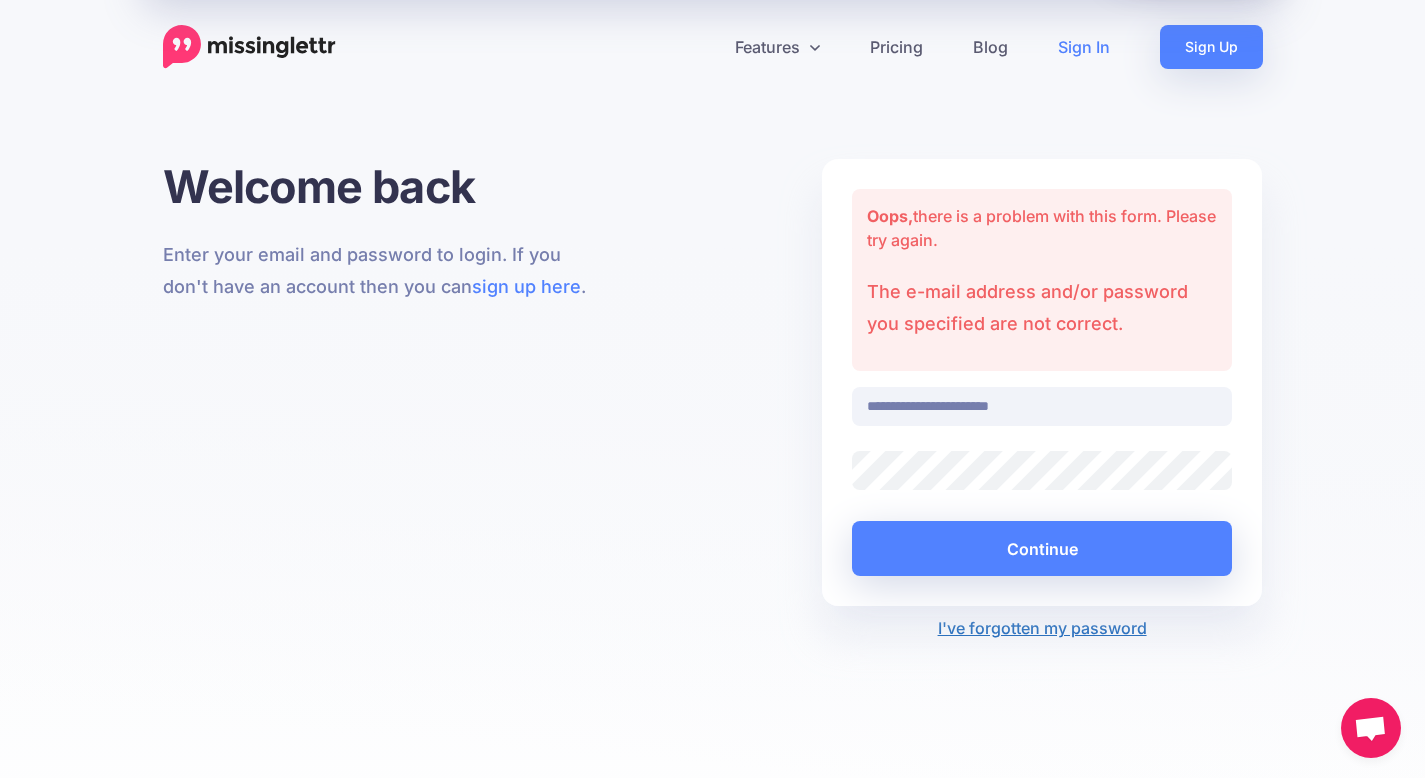 click on "I've forgotten my password" at bounding box center (1042, 628) 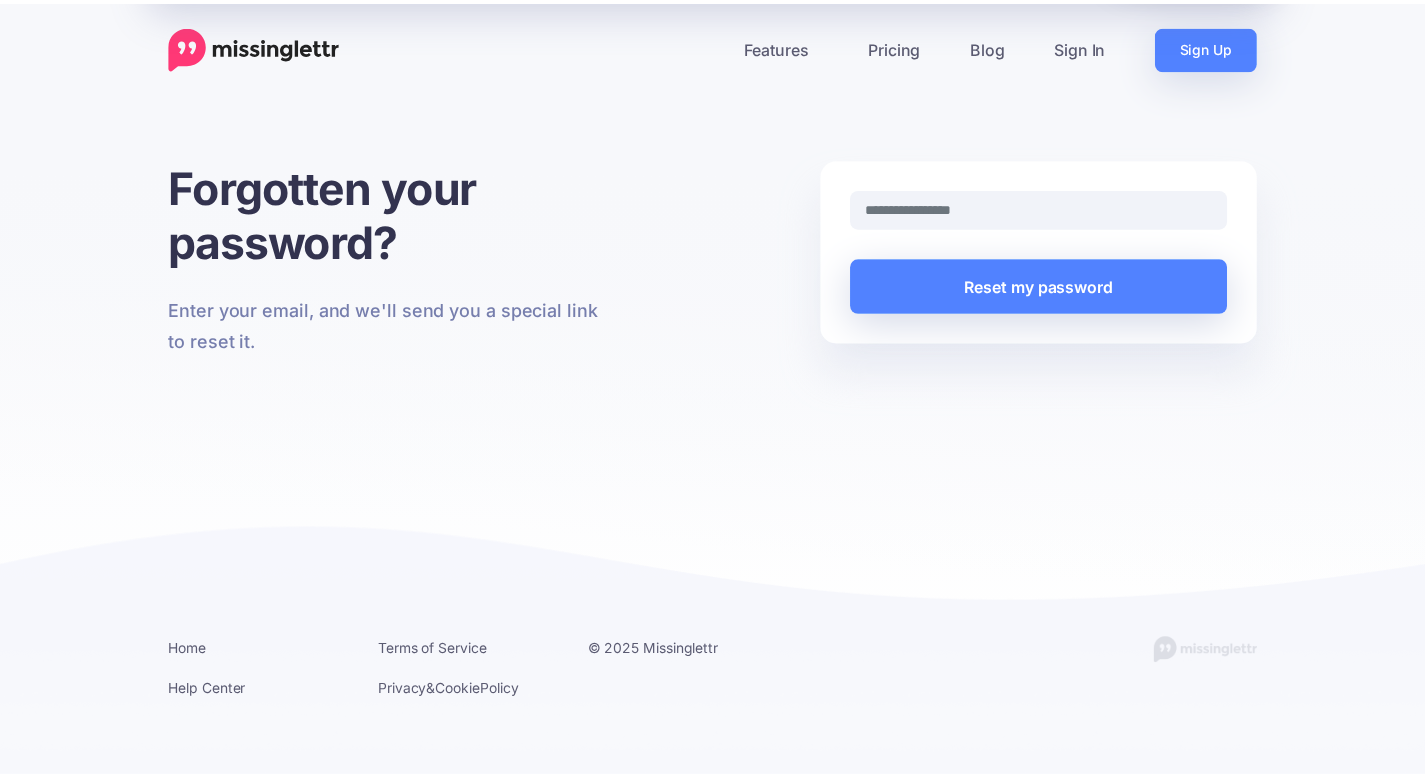 scroll, scrollTop: 0, scrollLeft: 0, axis: both 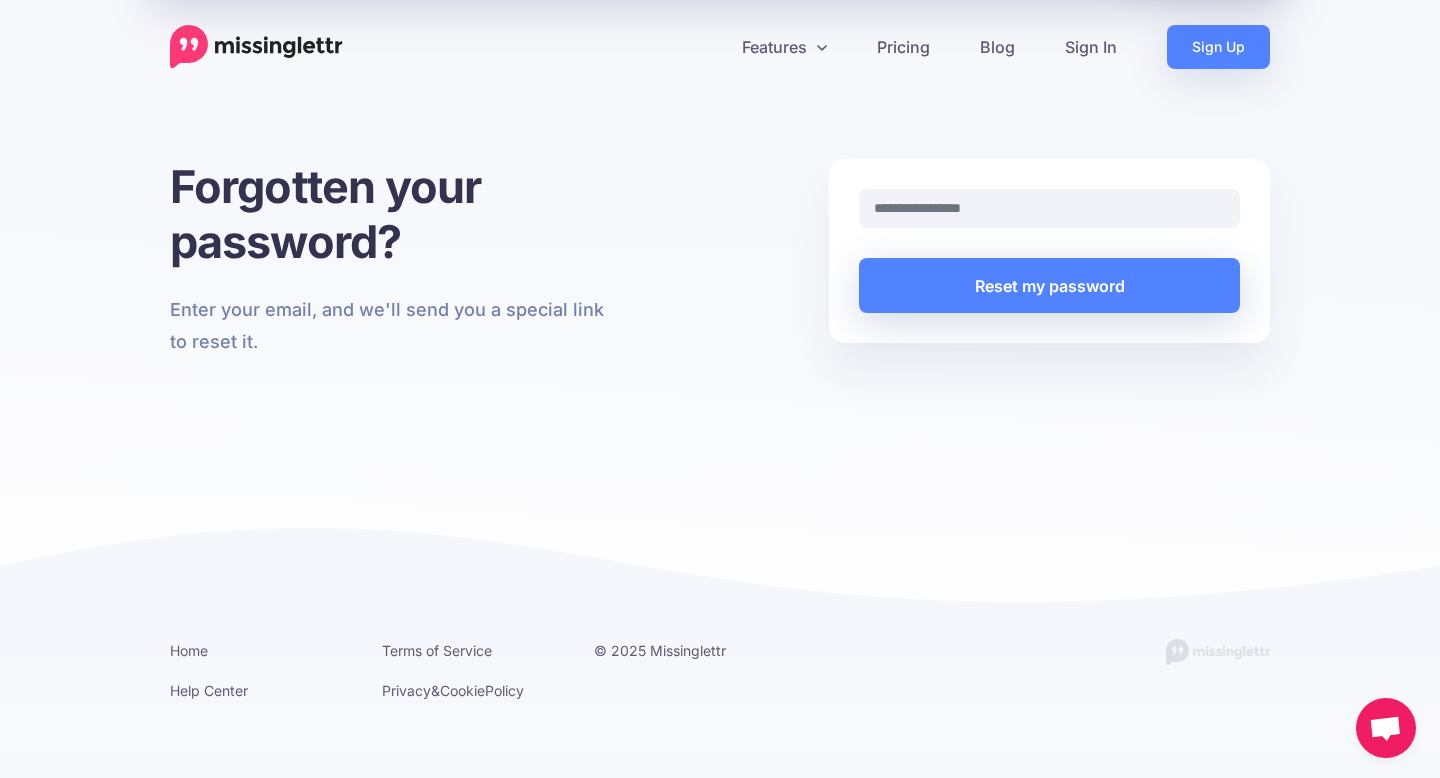click at bounding box center (1386, 728) 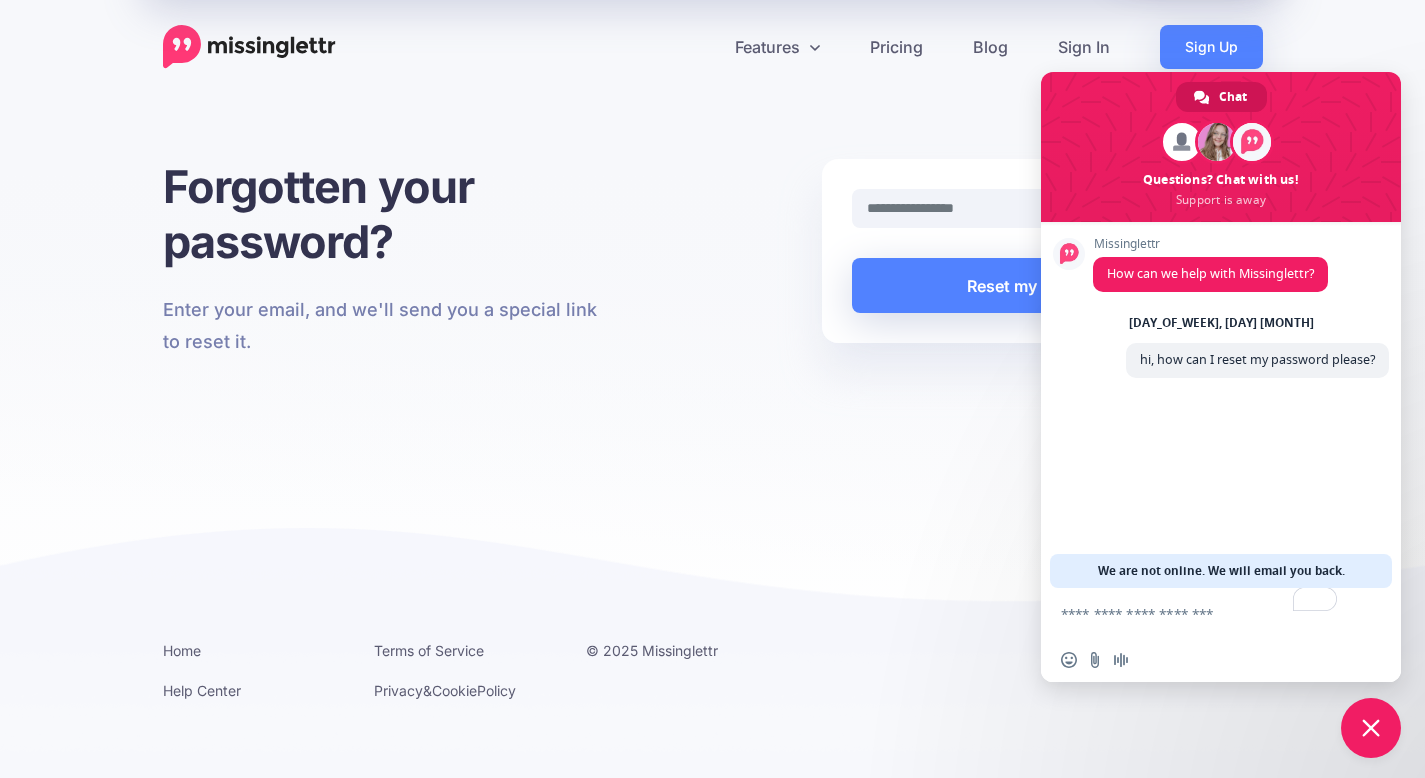 click on "Features
Drip Campaigns
Drive traffic on autopilot
Curate" at bounding box center [712, 312] 